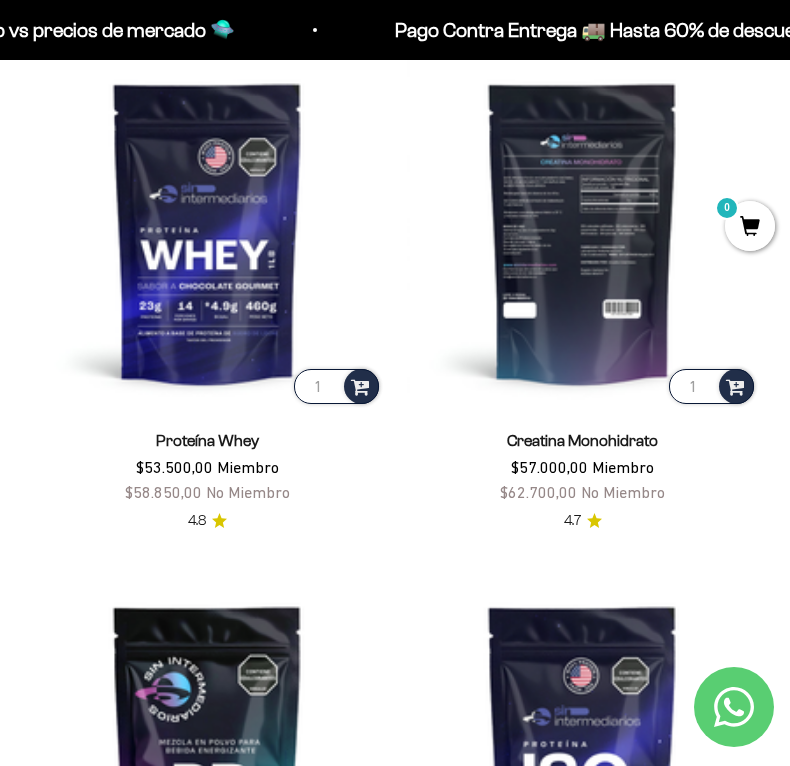 scroll, scrollTop: 500, scrollLeft: 0, axis: vertical 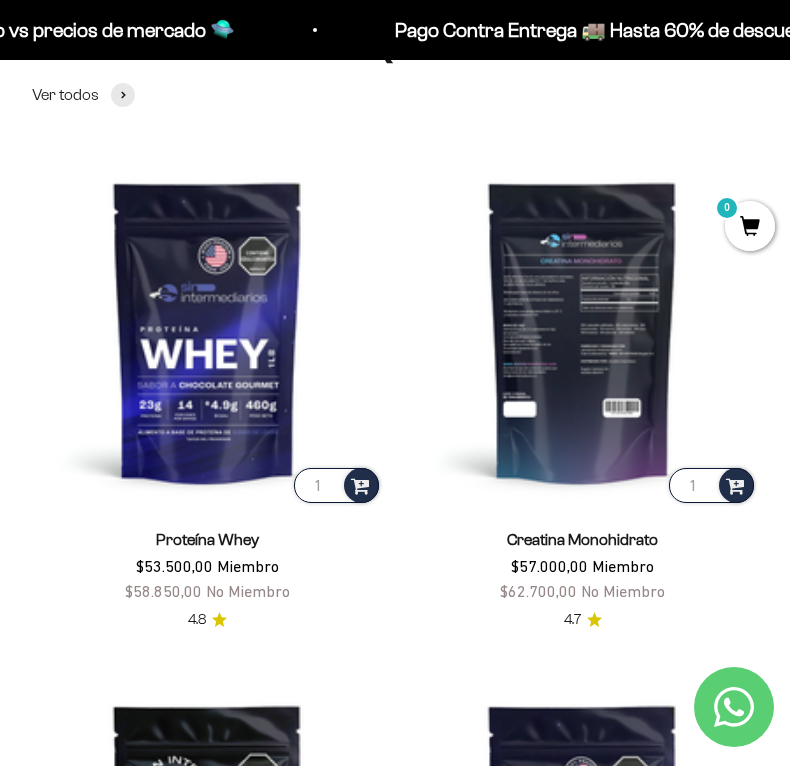 click at bounding box center [582, 331] 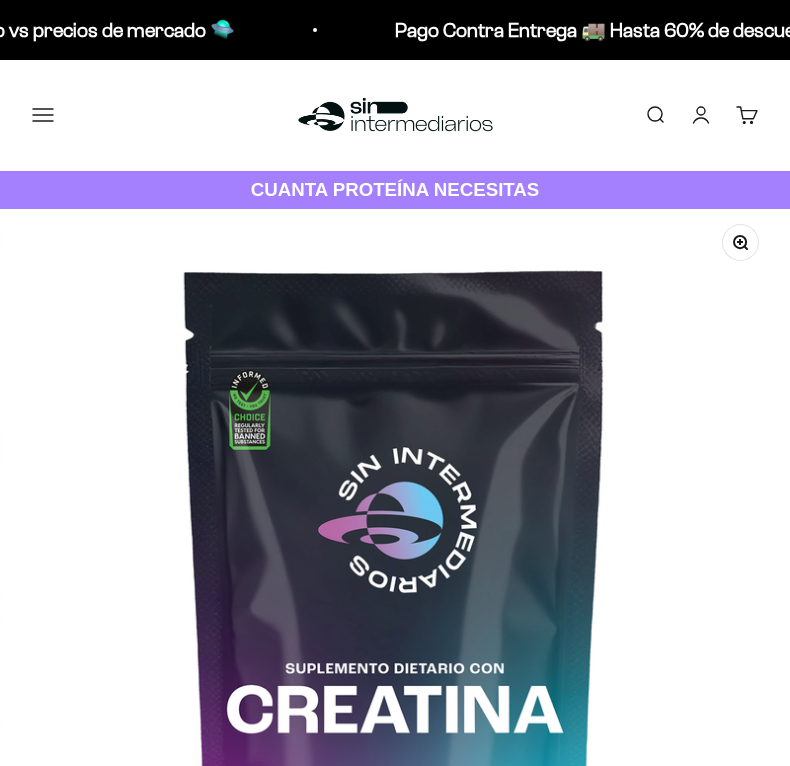 scroll, scrollTop: 0, scrollLeft: 0, axis: both 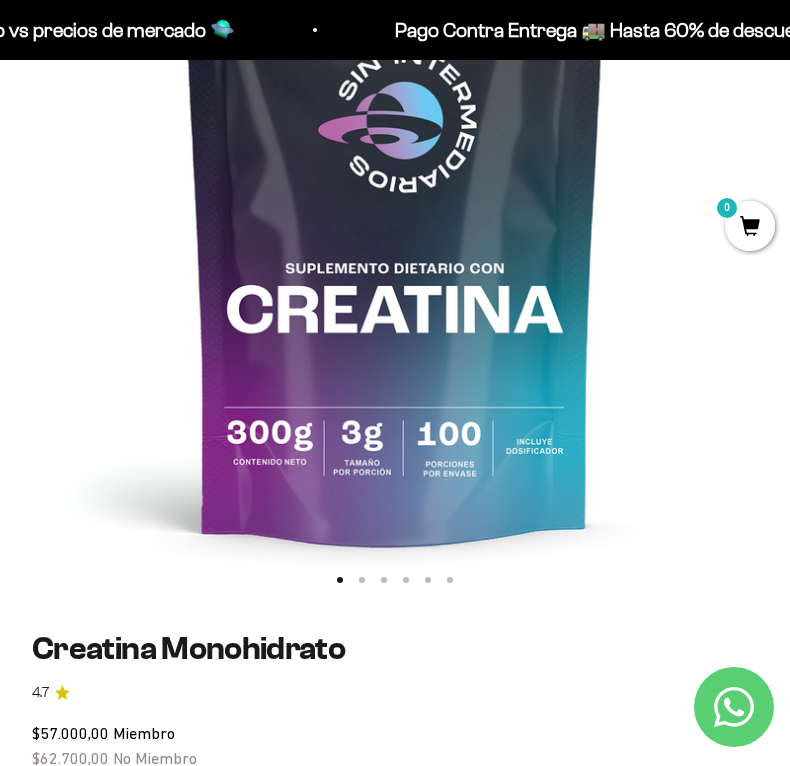 click on "Ir al artículo 2" 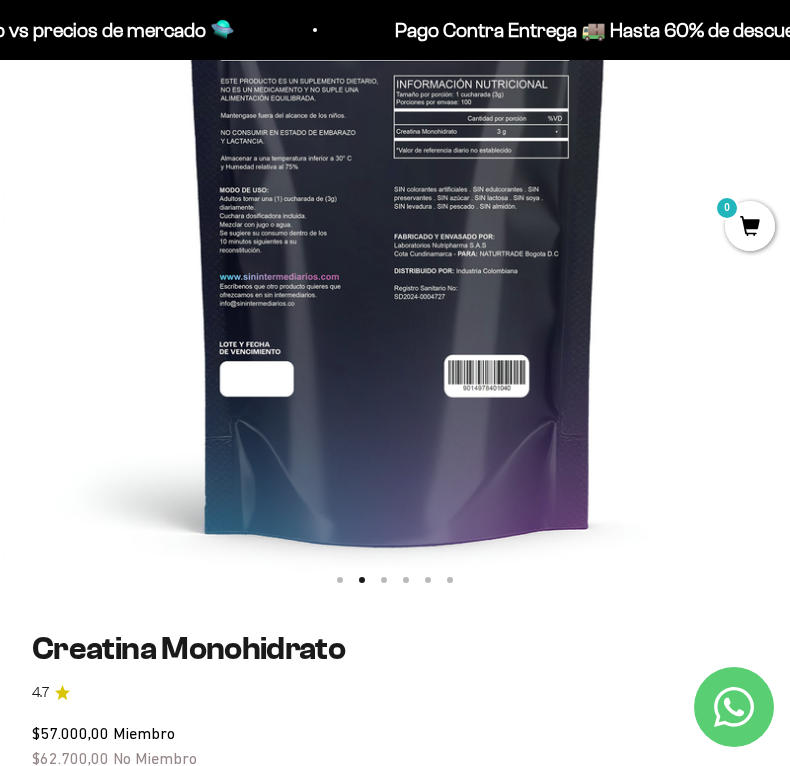 scroll, scrollTop: 0, scrollLeft: 792, axis: horizontal 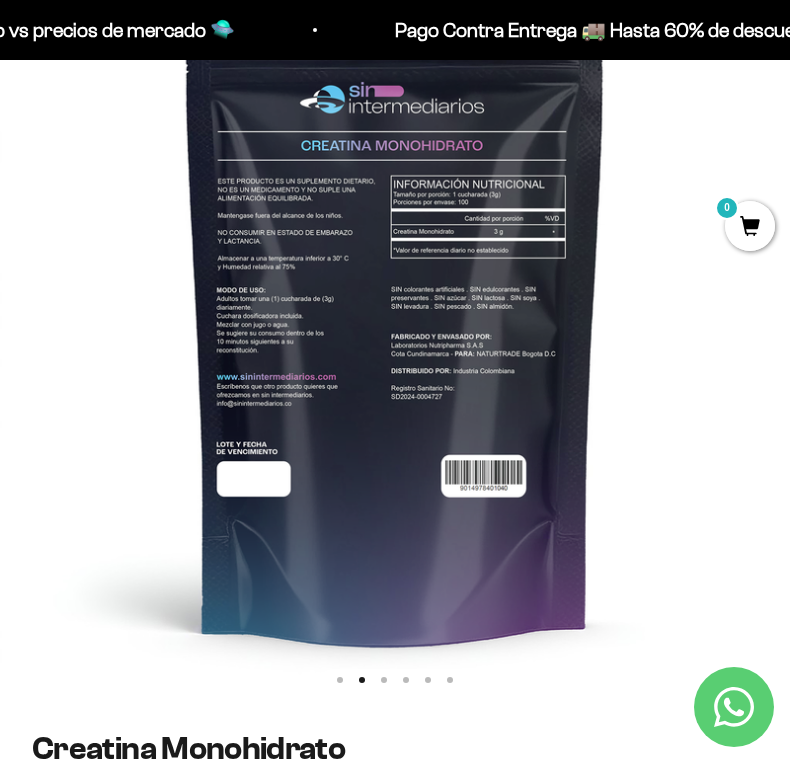 click at bounding box center (395, 304) 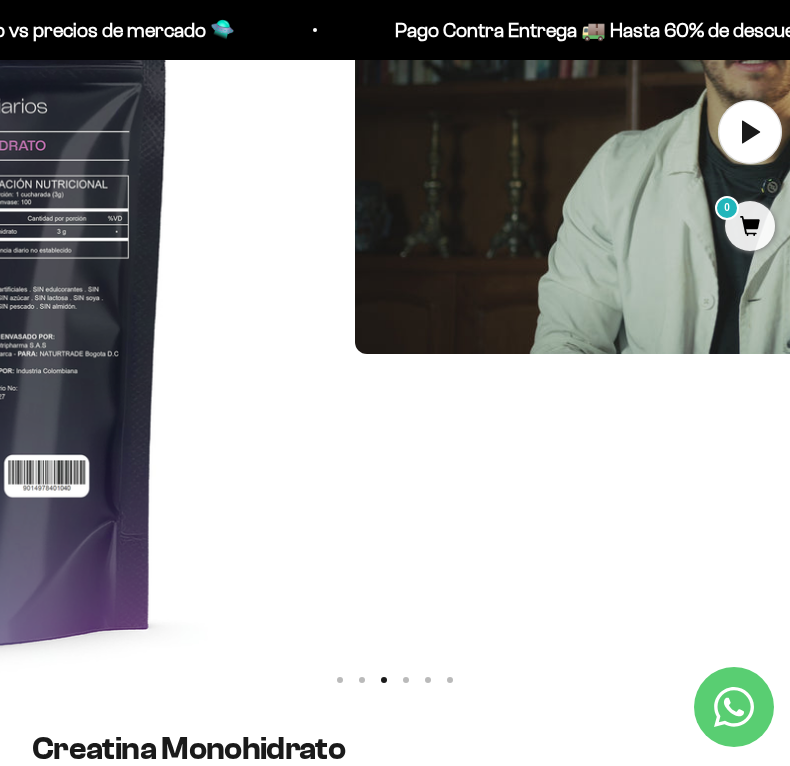scroll, scrollTop: 0, scrollLeft: 1584, axis: horizontal 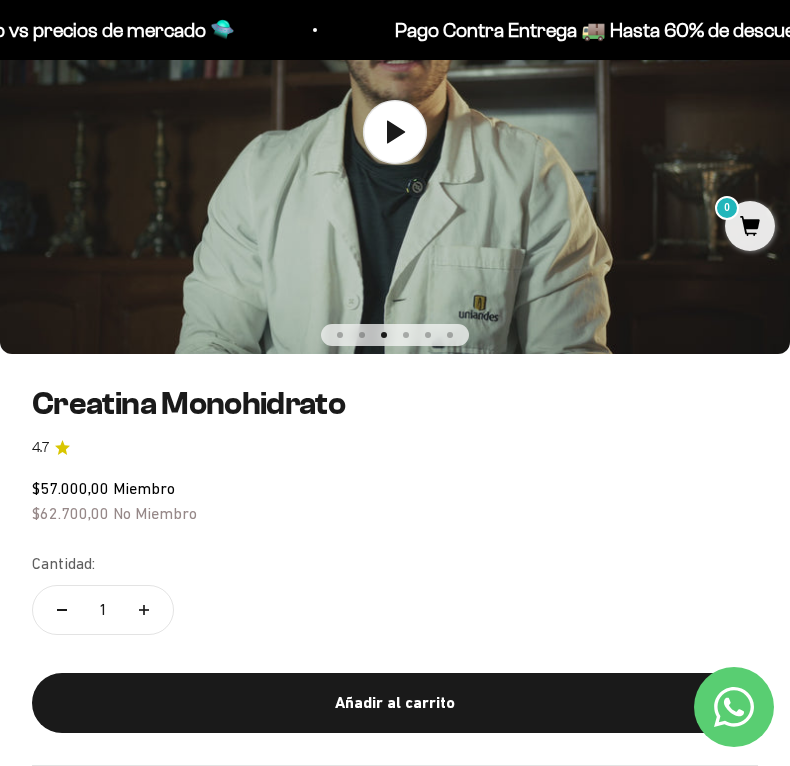 click on "Ir al artículo 2" 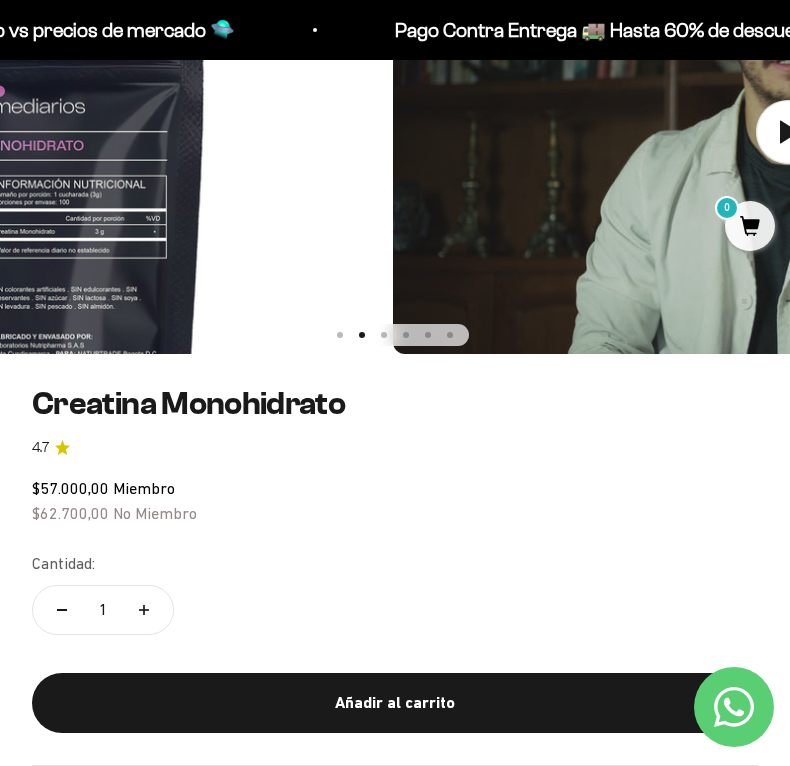 scroll, scrollTop: 0, scrollLeft: 792, axis: horizontal 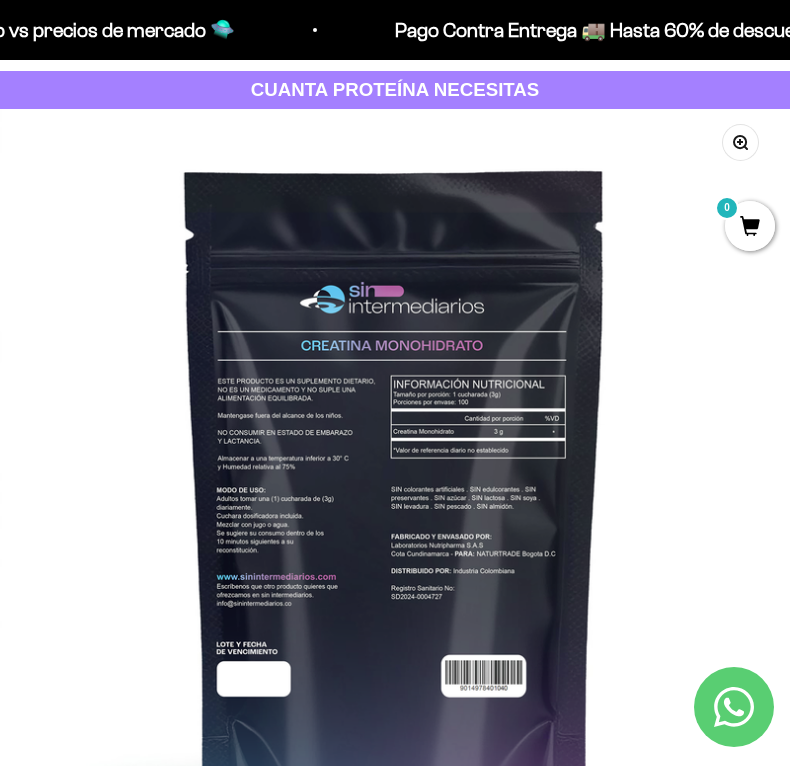 type 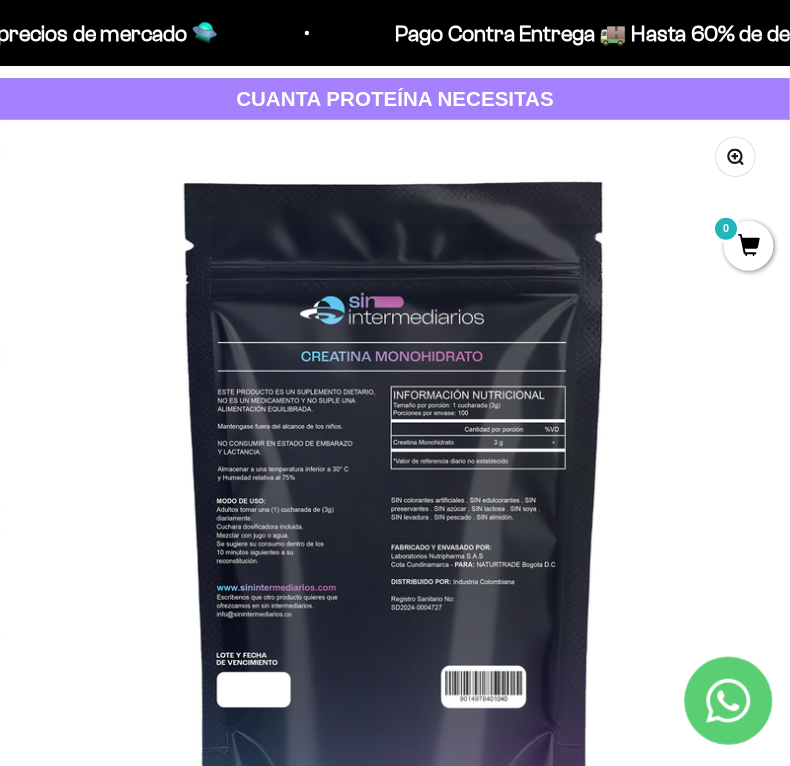 scroll, scrollTop: 0, scrollLeft: 792, axis: horizontal 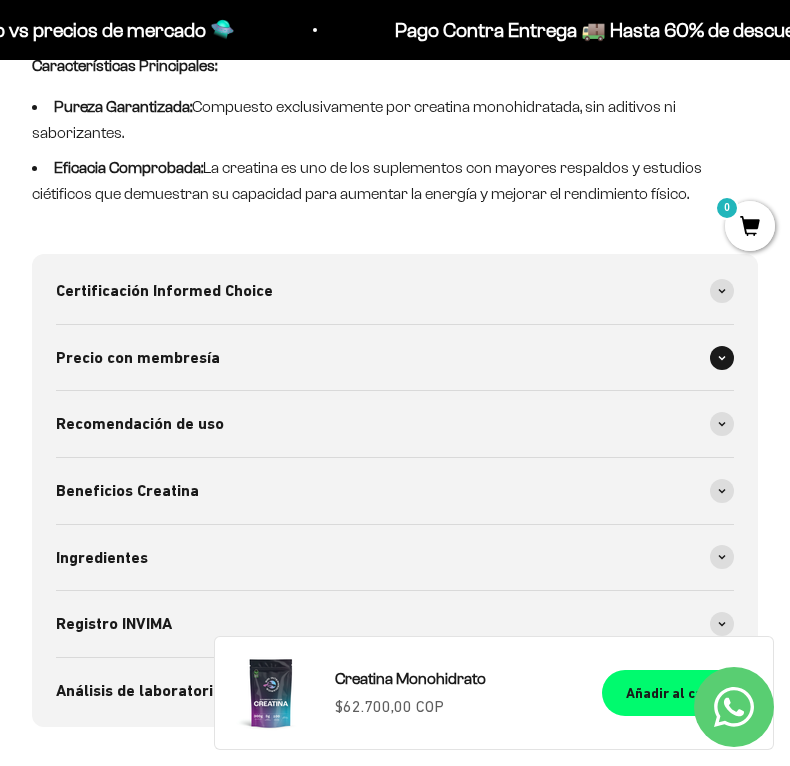 click 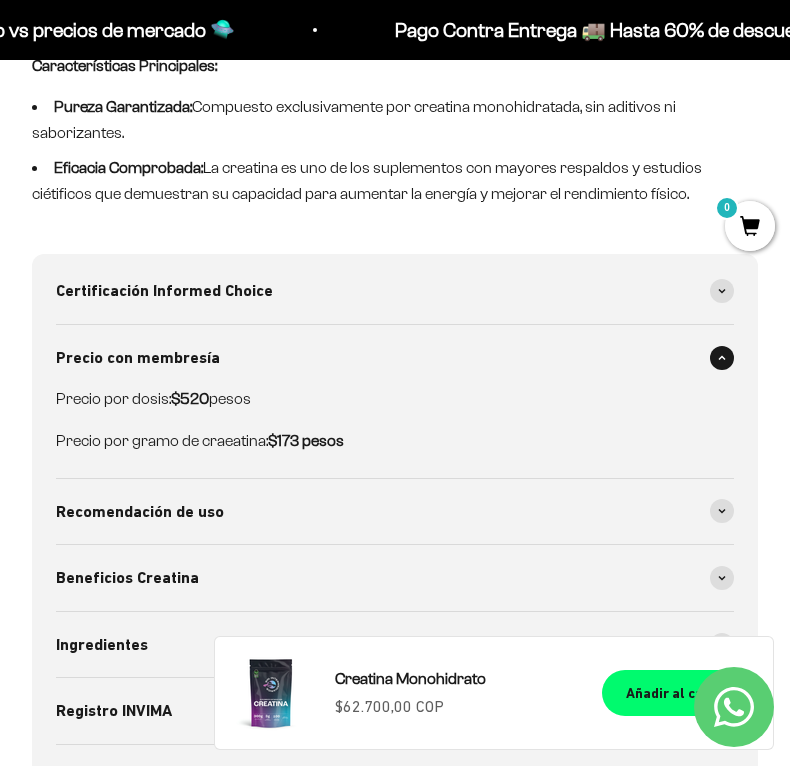 click 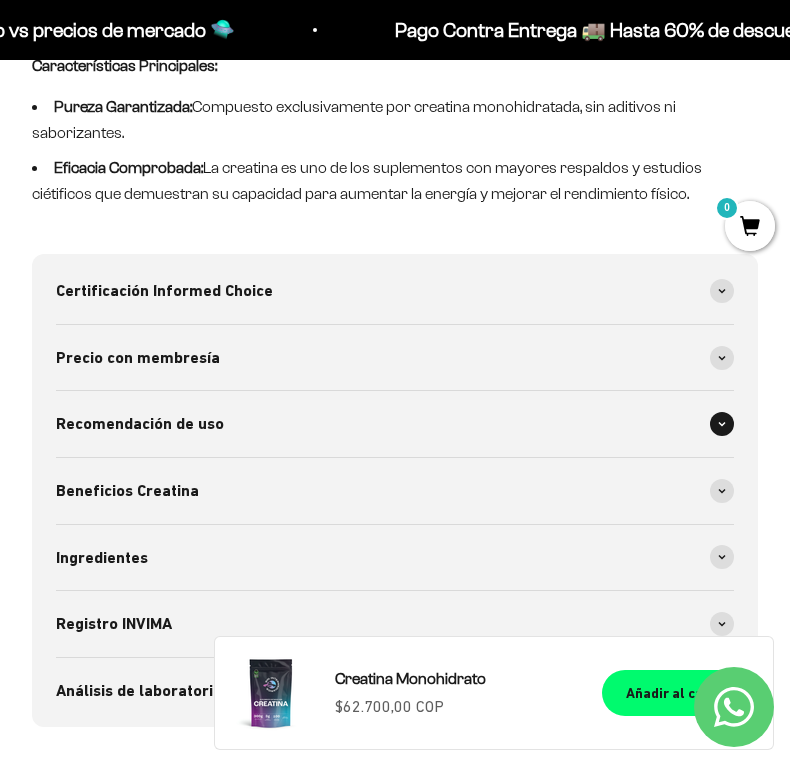 click at bounding box center (722, 424) 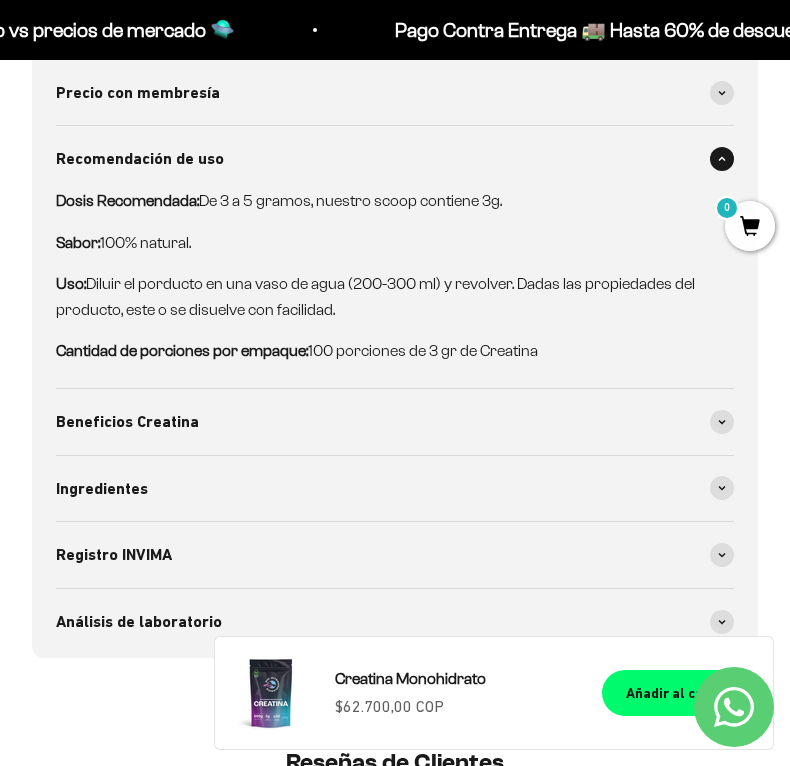 scroll, scrollTop: 1900, scrollLeft: 0, axis: vertical 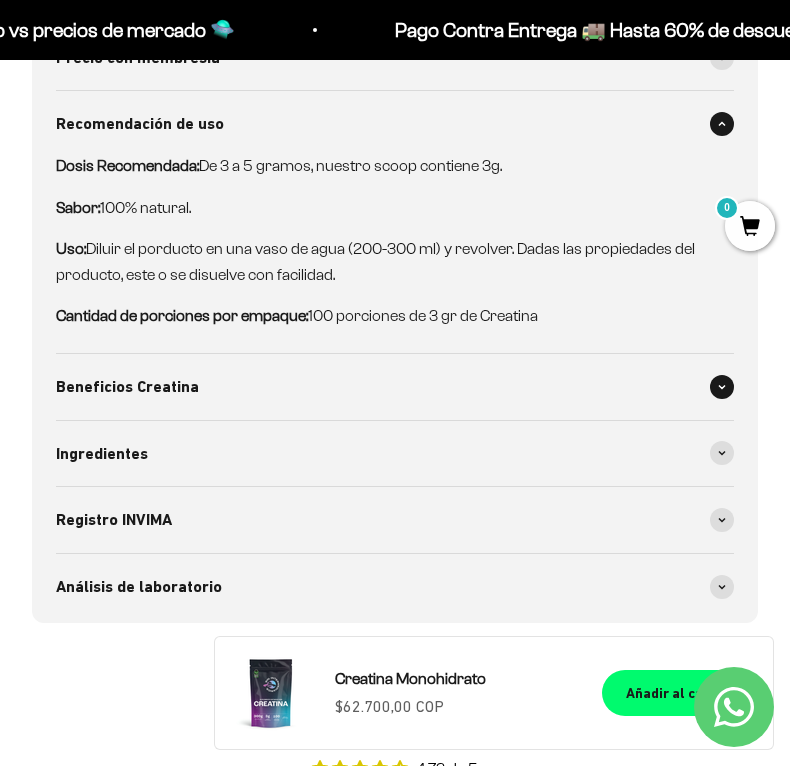 click at bounding box center [722, 387] 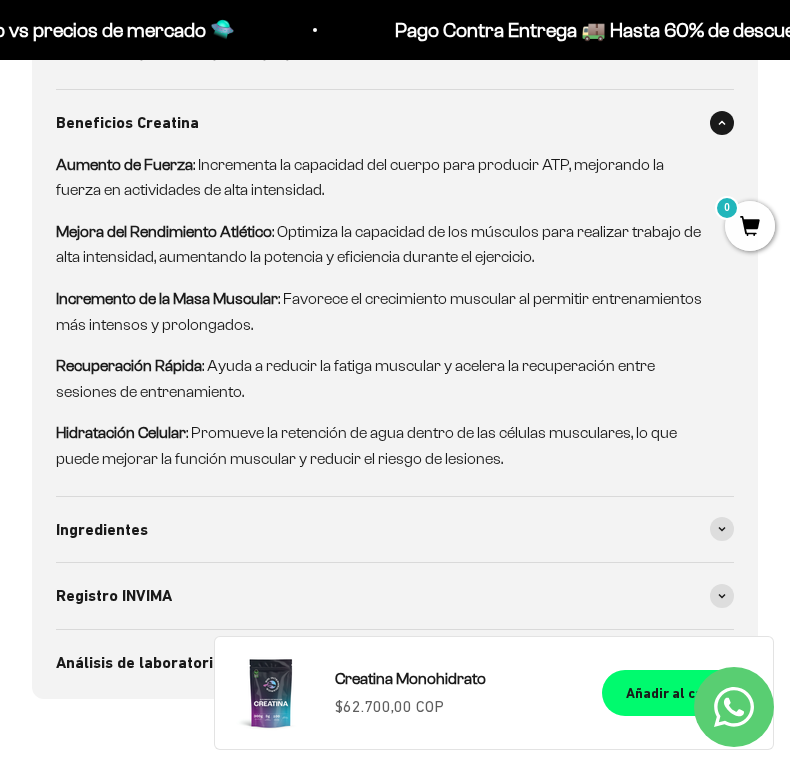 scroll, scrollTop: 2200, scrollLeft: 0, axis: vertical 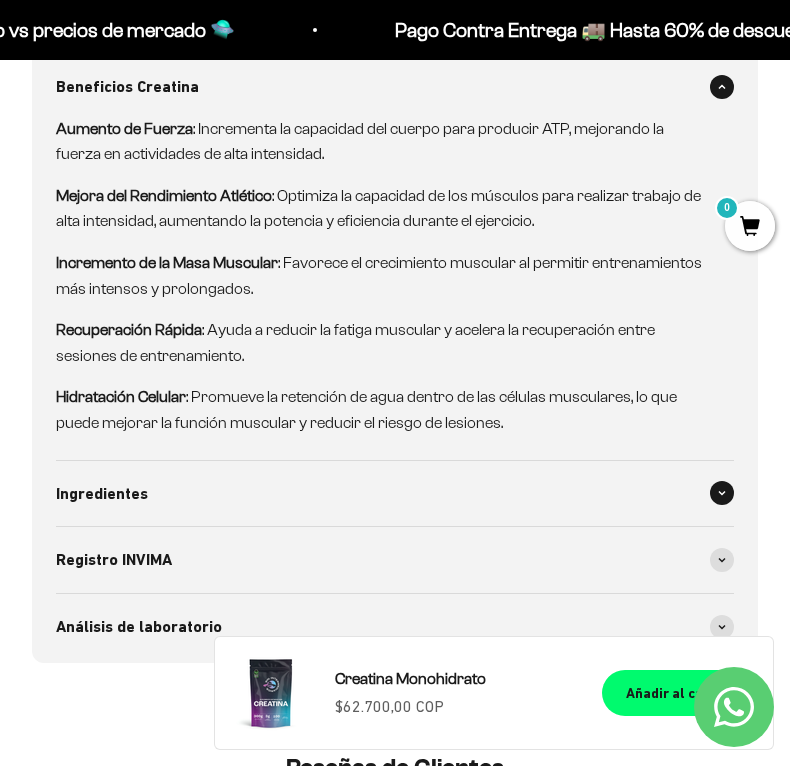 click on "Ingredientes" at bounding box center [395, 494] 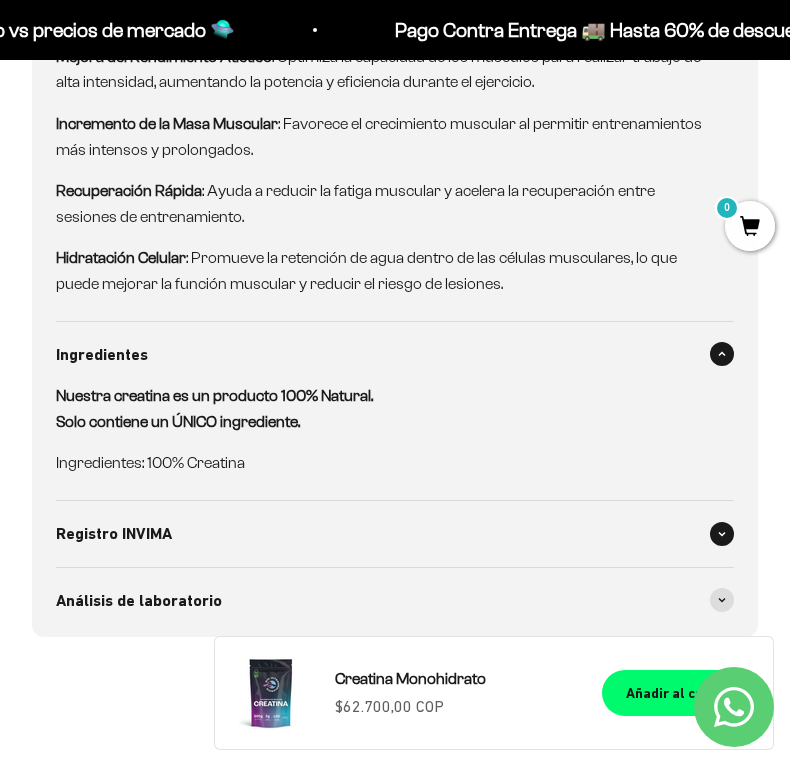 scroll, scrollTop: 2400, scrollLeft: 0, axis: vertical 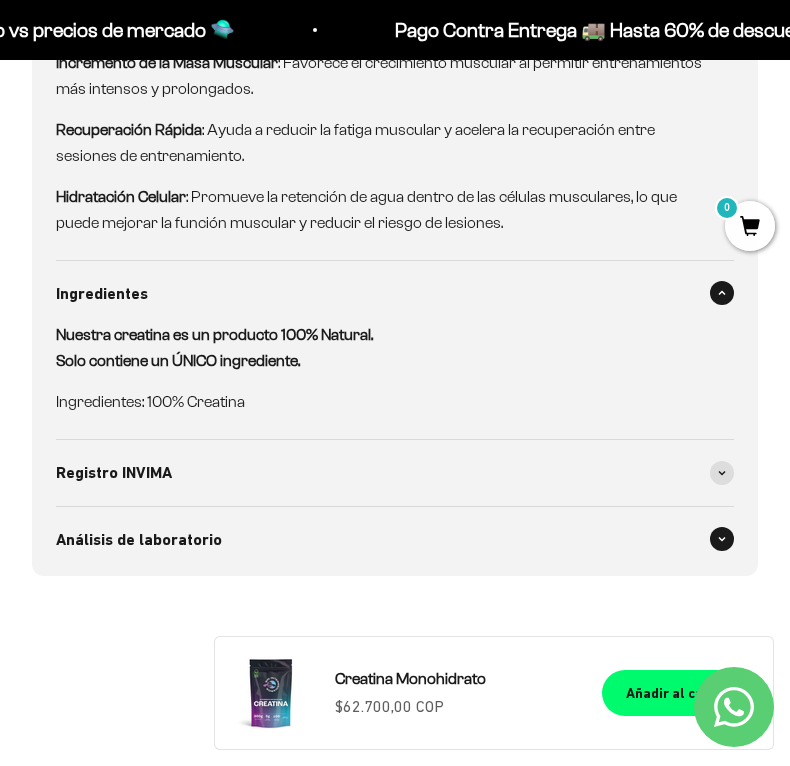 click on "Análisis de laboratorio" at bounding box center (395, 540) 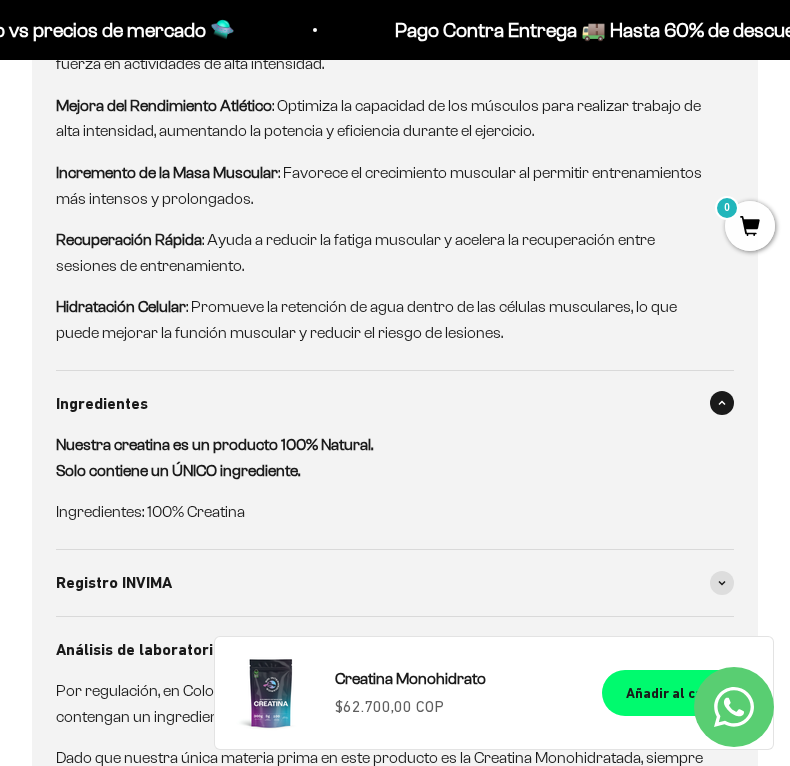 scroll, scrollTop: 2100, scrollLeft: 0, axis: vertical 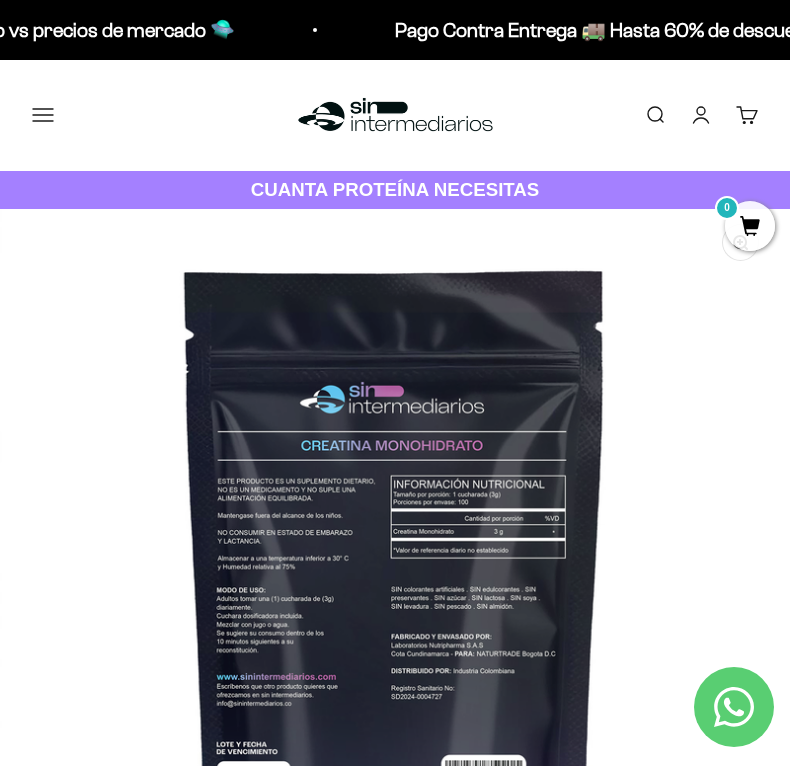 click on "Menú" at bounding box center [43, 115] 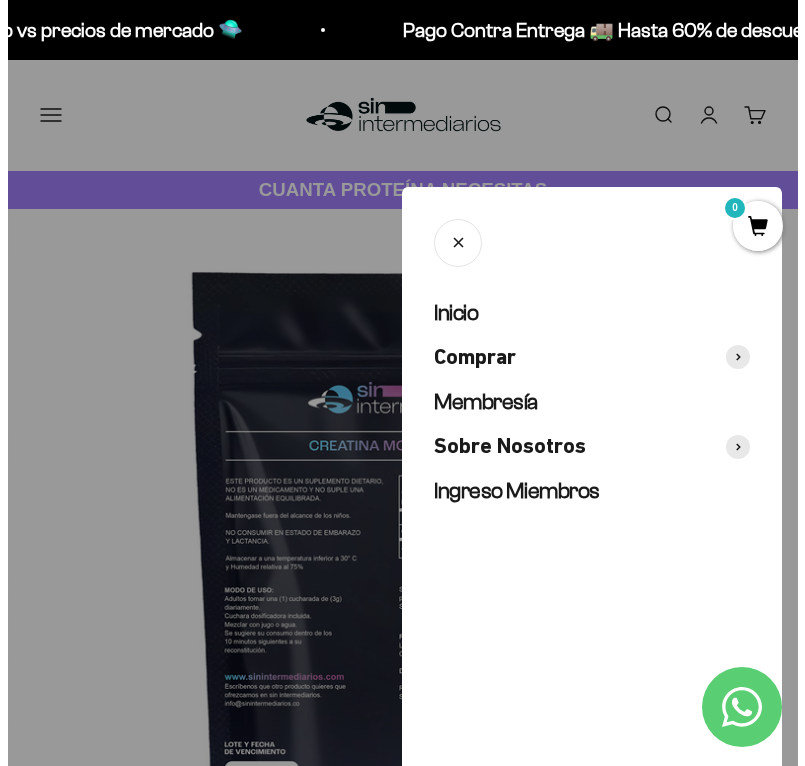 scroll, scrollTop: 0, scrollLeft: 807, axis: horizontal 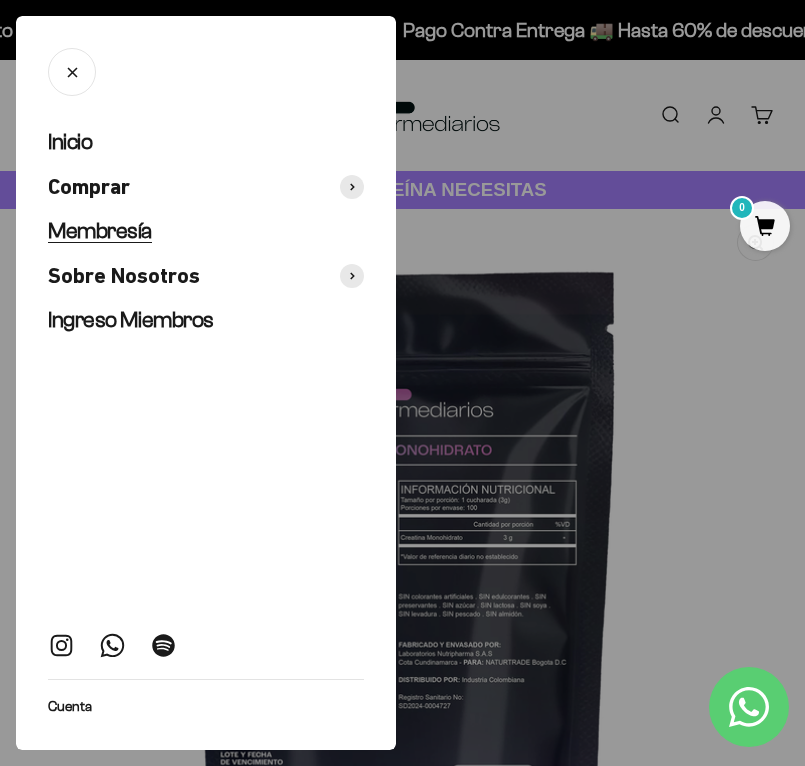 click on "Membresía" at bounding box center [100, 230] 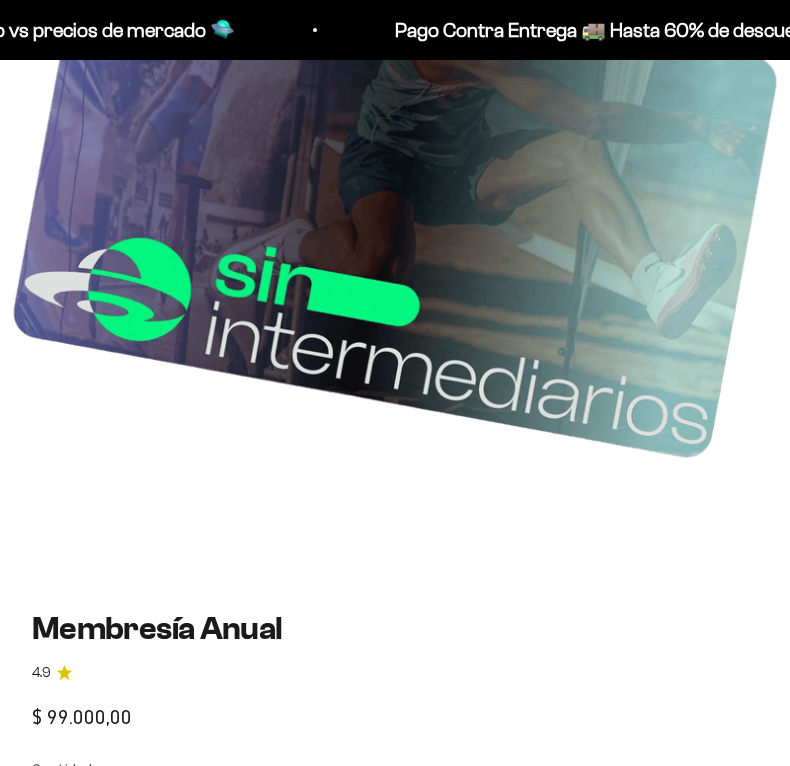 scroll, scrollTop: 600, scrollLeft: 0, axis: vertical 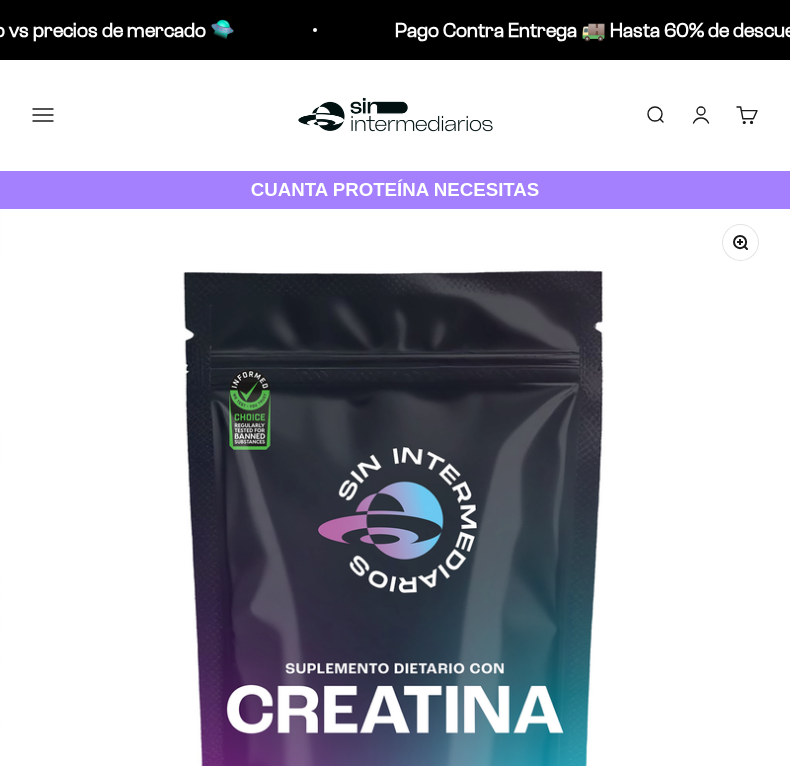 click on "Menú" at bounding box center (43, 115) 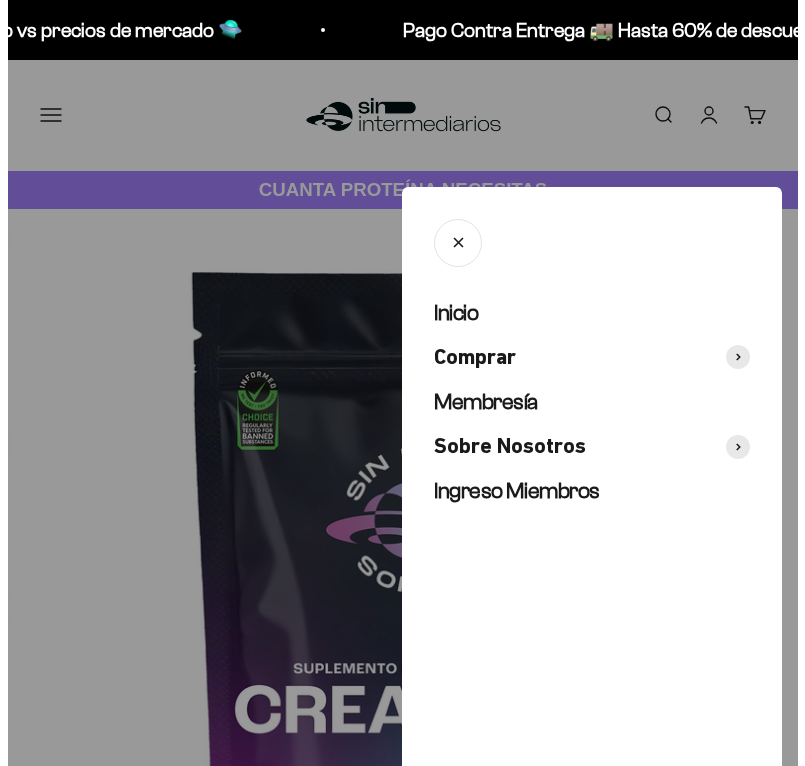 scroll, scrollTop: 0, scrollLeft: 0, axis: both 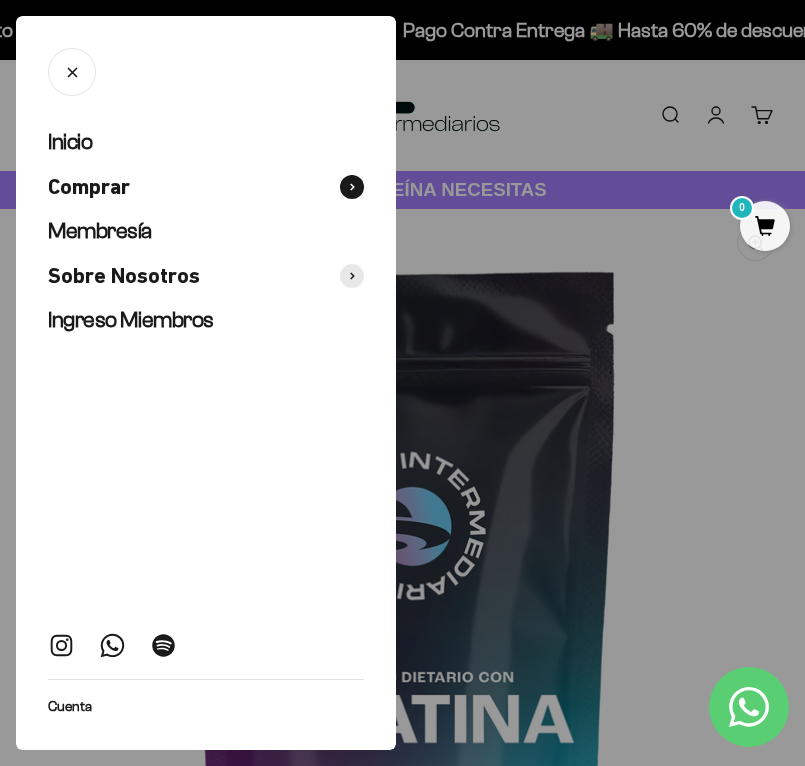 click at bounding box center [352, 187] 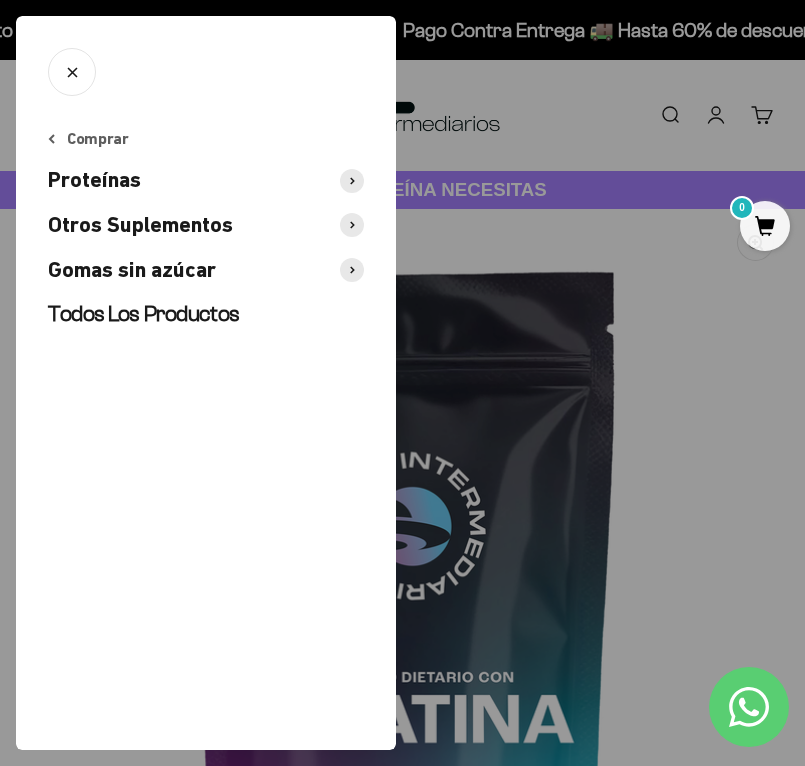 click at bounding box center [352, 270] 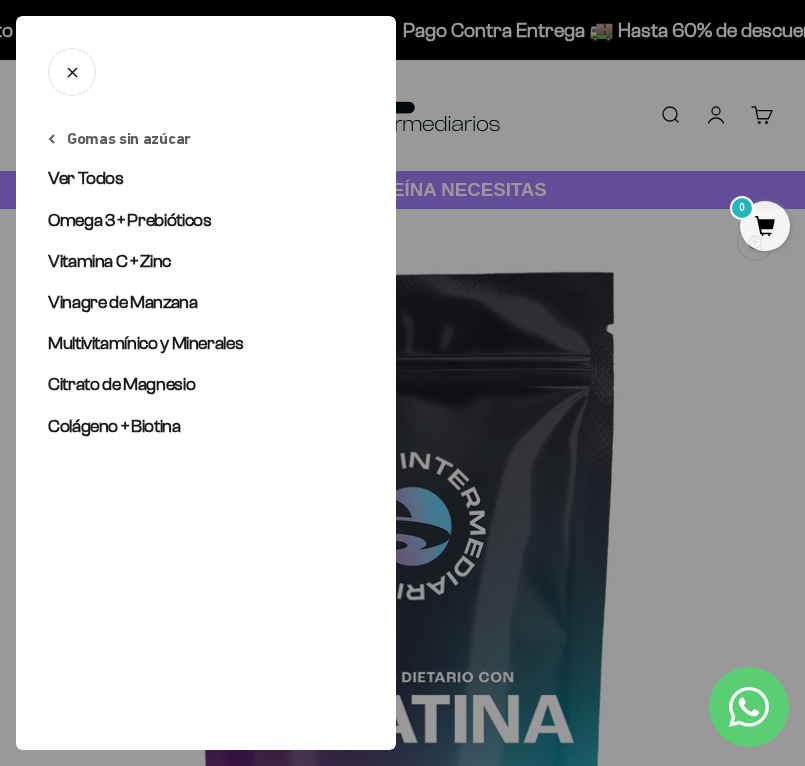 click on "Inicio
Comprar
Membresía
Sobre Nosotros
Ingreso Miembros
Cuenta
Comprar
Proteínas
Otros Suplementos
Gomas sin azúcar" at bounding box center (206, 383) 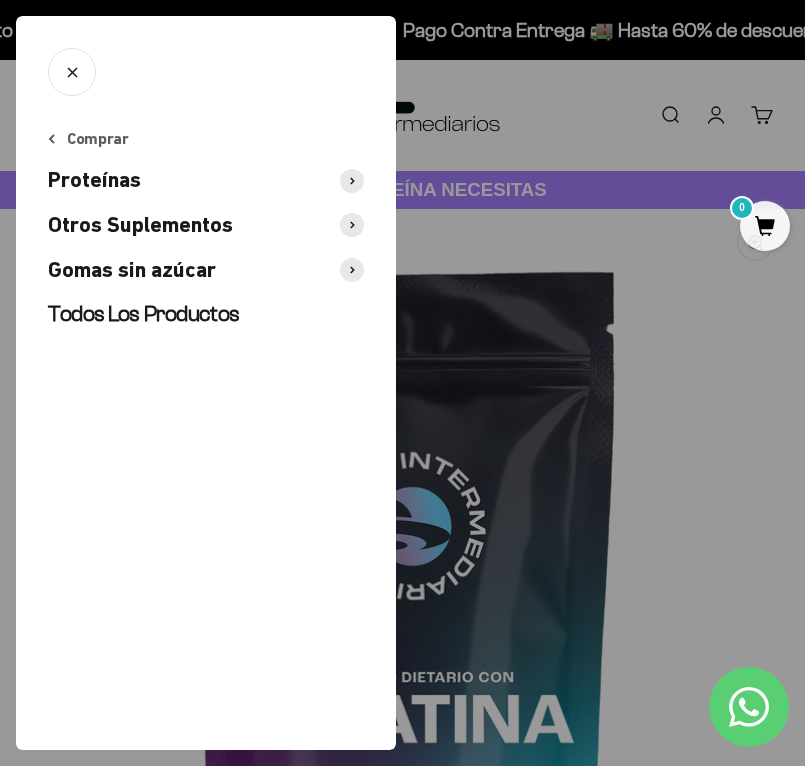 click at bounding box center [352, 225] 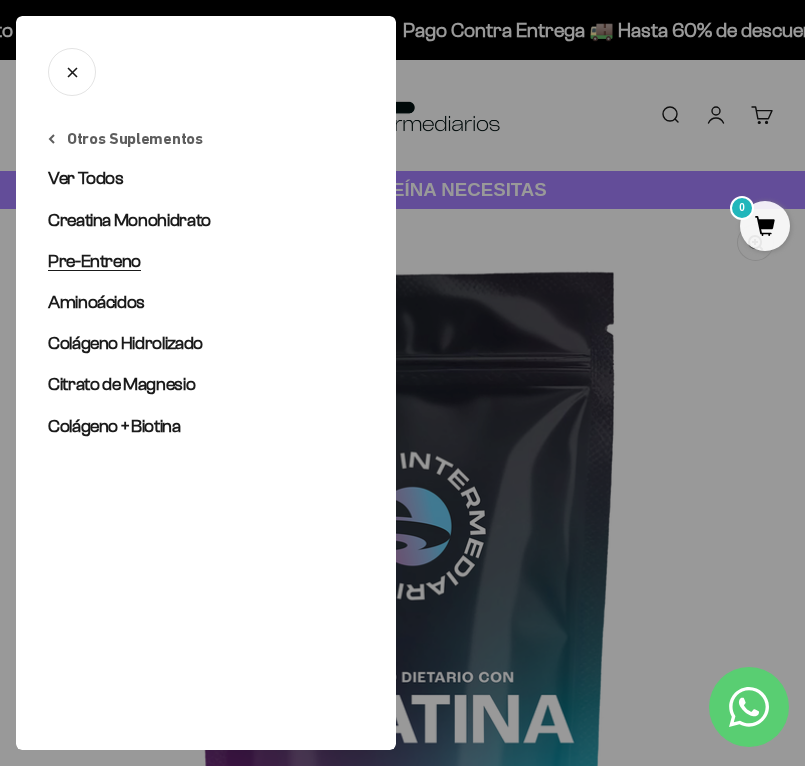 click on "Pre-Entreno" at bounding box center (94, 261) 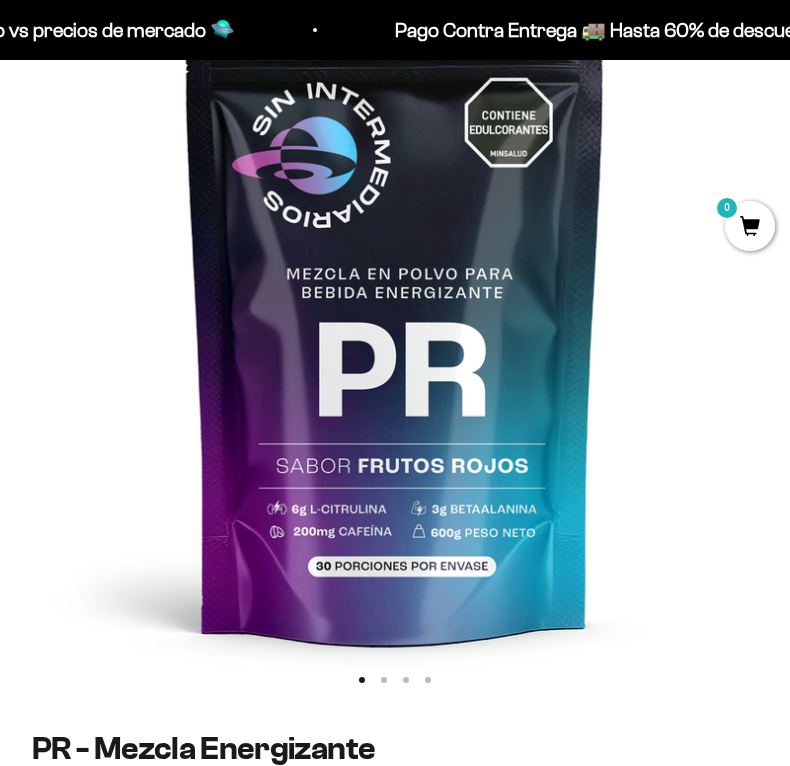 scroll, scrollTop: 300, scrollLeft: 0, axis: vertical 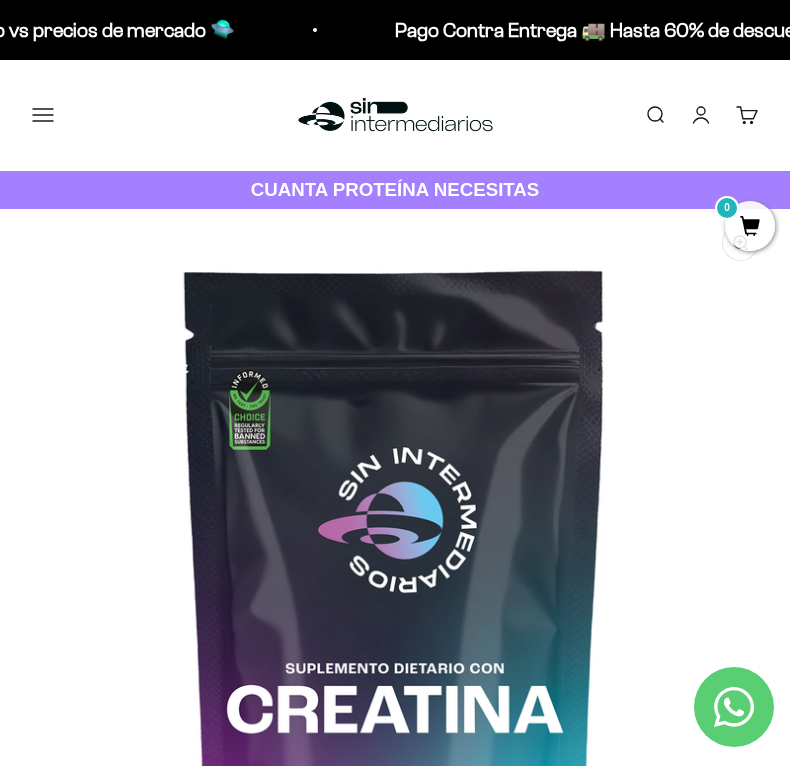 click on "Menú" at bounding box center (43, 115) 